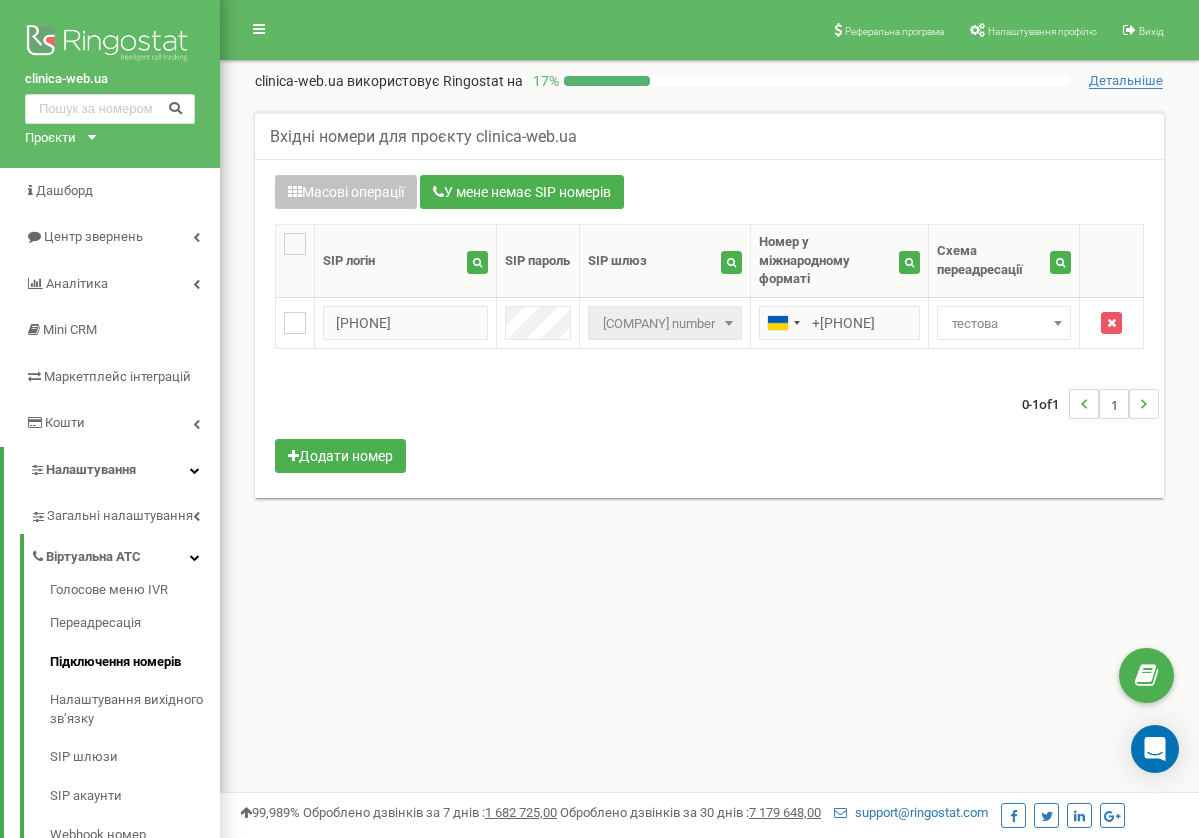scroll, scrollTop: 0, scrollLeft: 0, axis: both 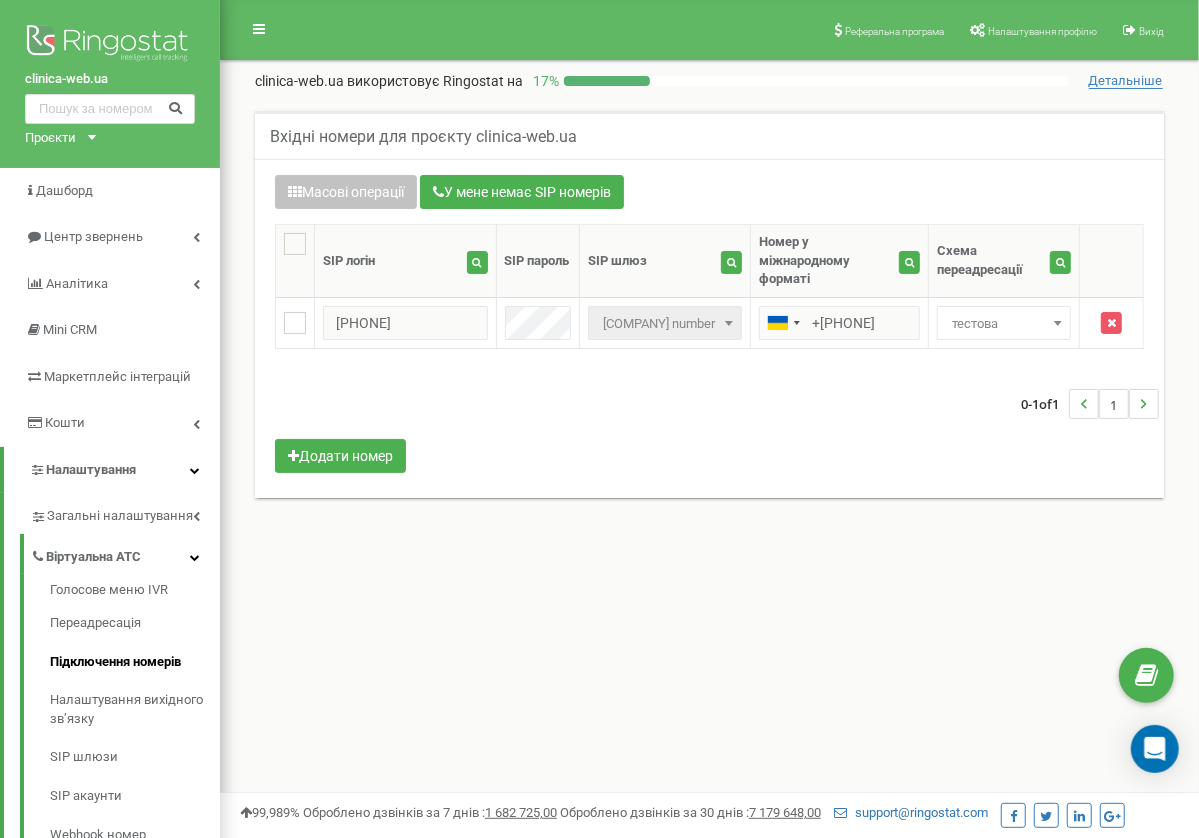 click on "Масові операції
У мене немає SIP номерів
Налаштування
Виберіть налаштування для редагування
Схема переадресації
SIP шлюз
Виберіть налаштування для редагування
Нове значення
Не призначено
Основна
тестова
Не призначено
Intertelecom
DIDWW" at bounding box center [709, 326] 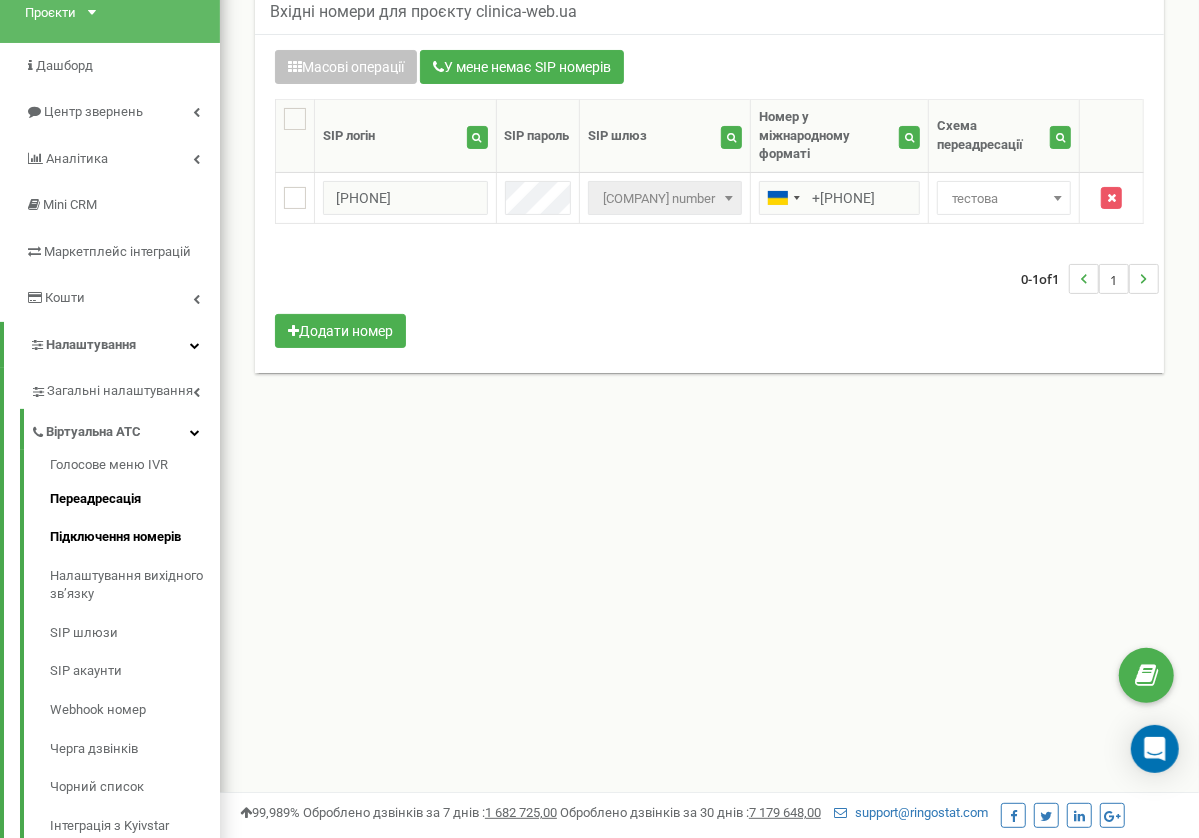 scroll, scrollTop: 471, scrollLeft: 0, axis: vertical 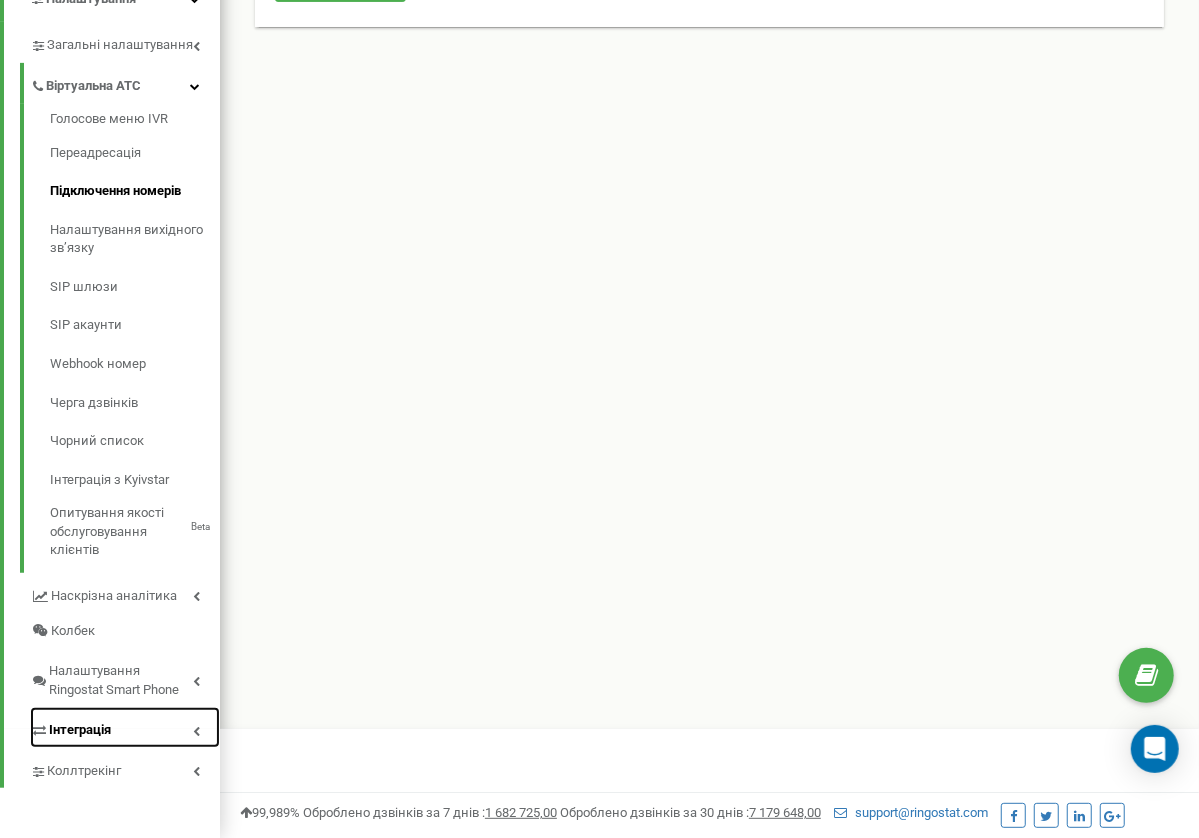 click on "Інтеграція" at bounding box center (80, 730) 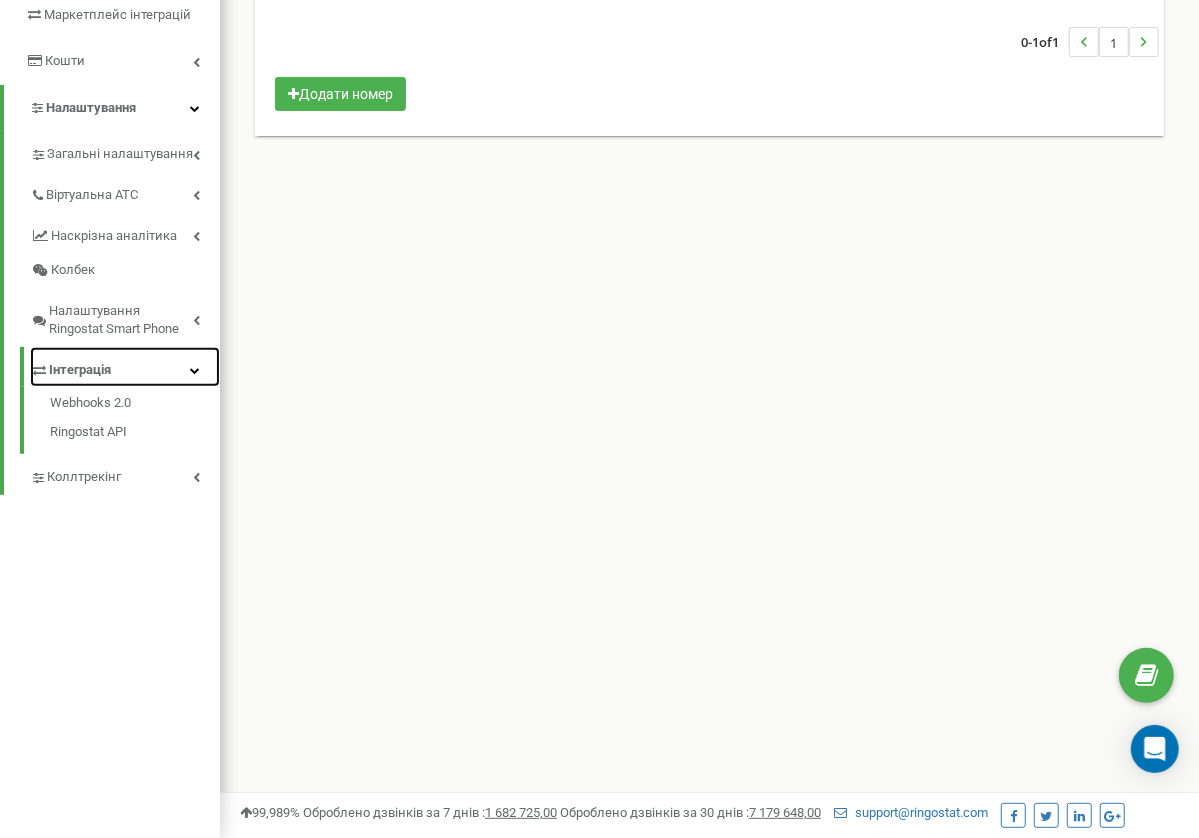 scroll, scrollTop: 362, scrollLeft: 0, axis: vertical 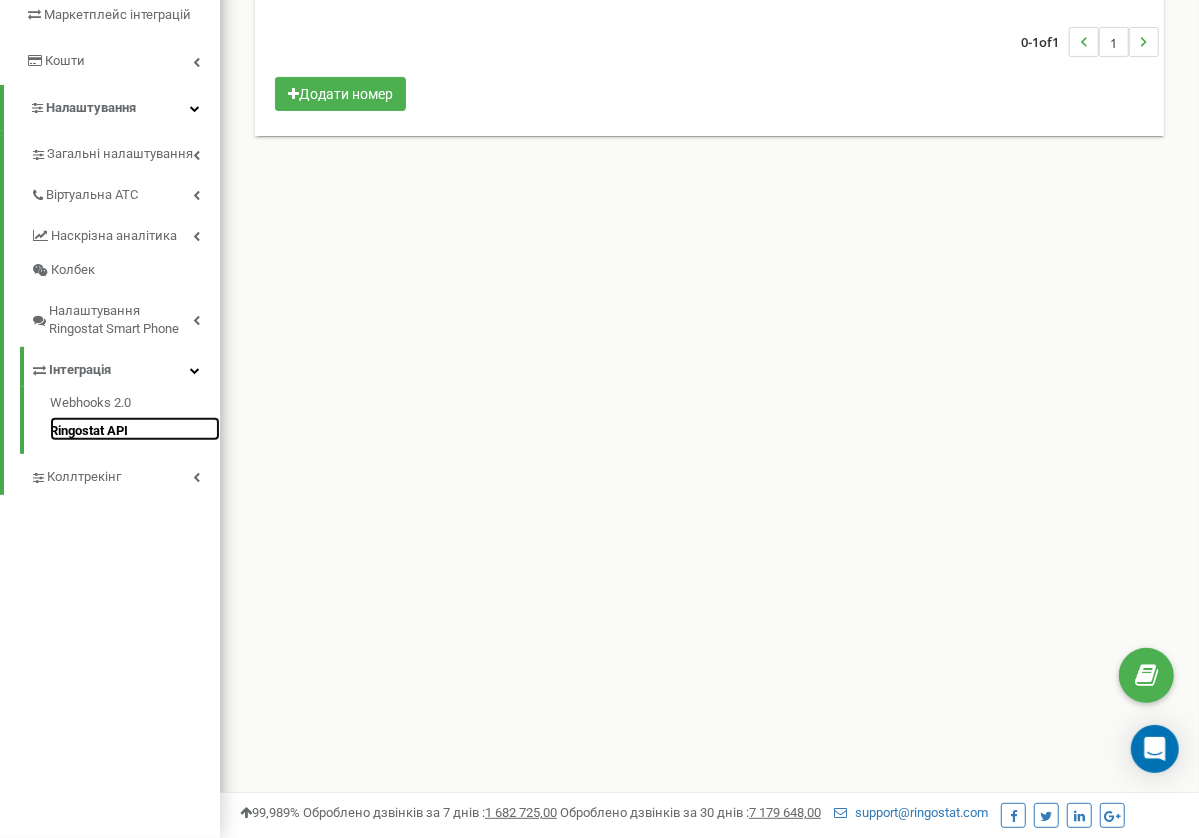 click on "Ringostat API" at bounding box center (135, 429) 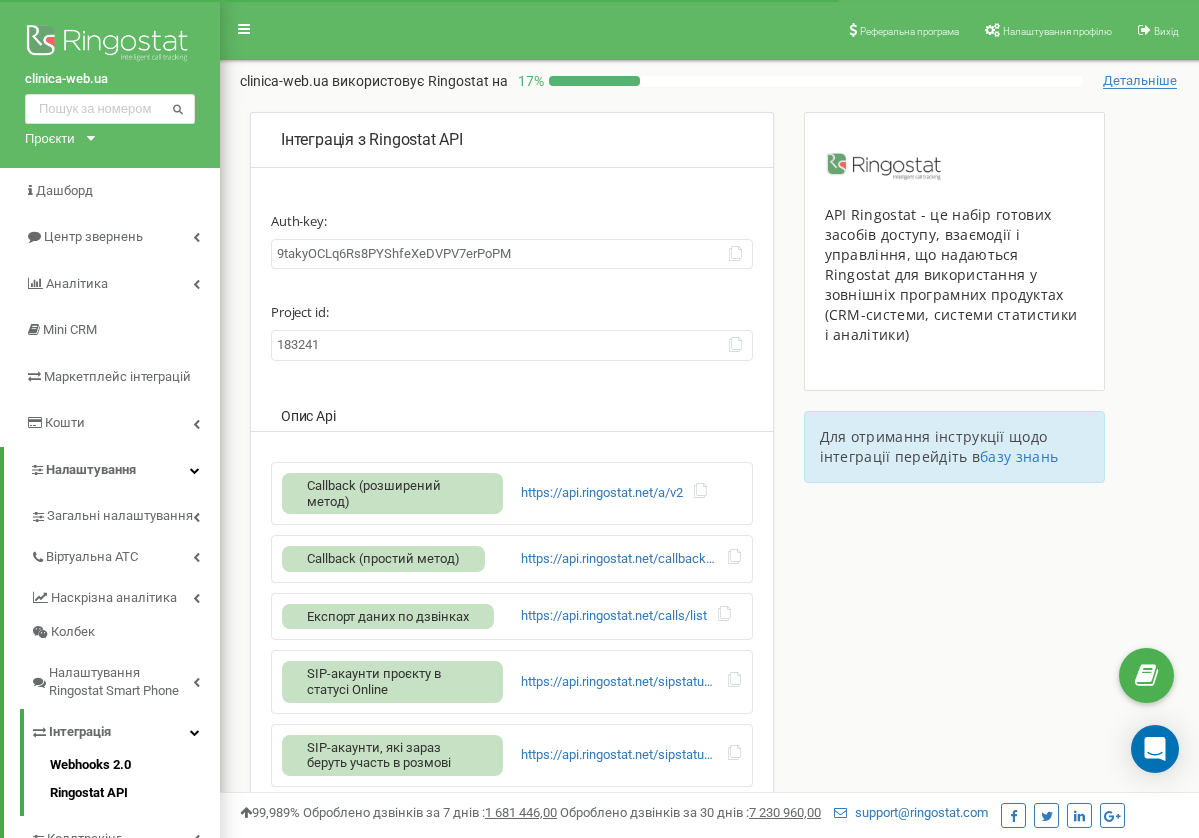 scroll, scrollTop: 0, scrollLeft: 0, axis: both 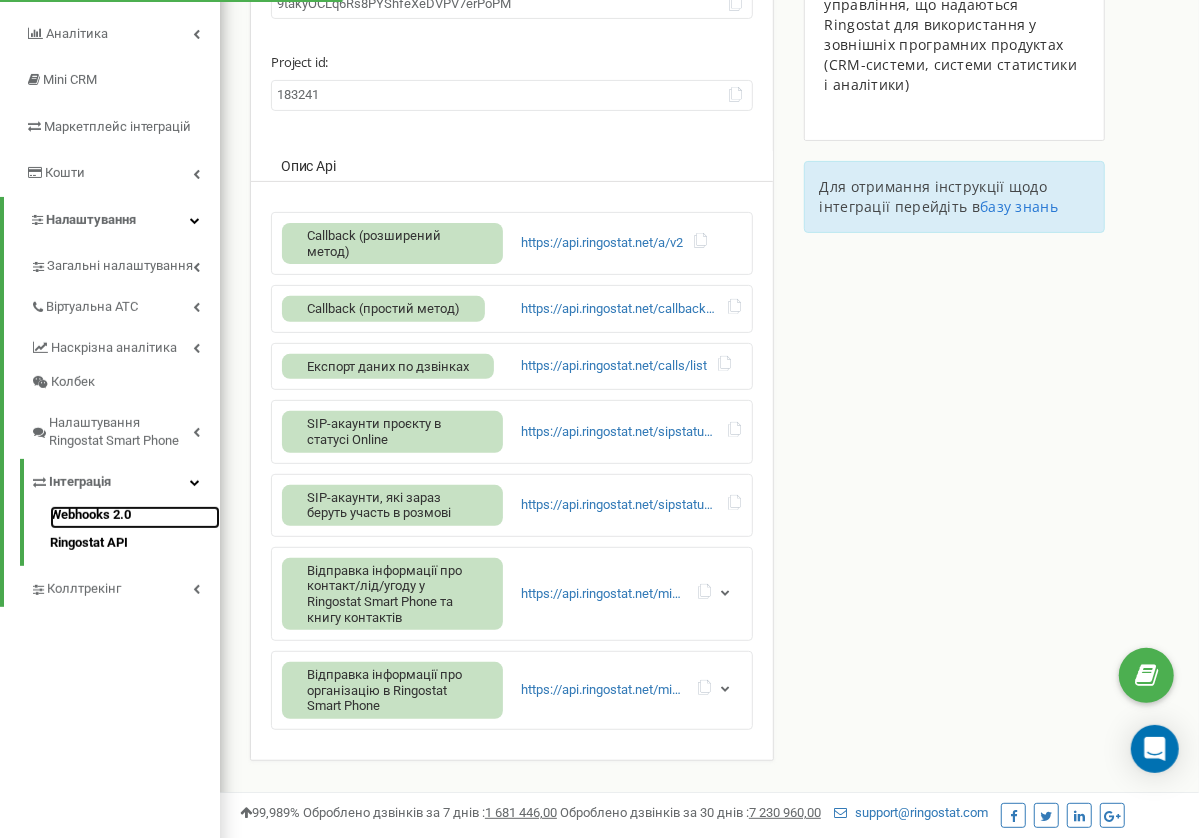 click on "Webhooks 2.0" at bounding box center (135, 518) 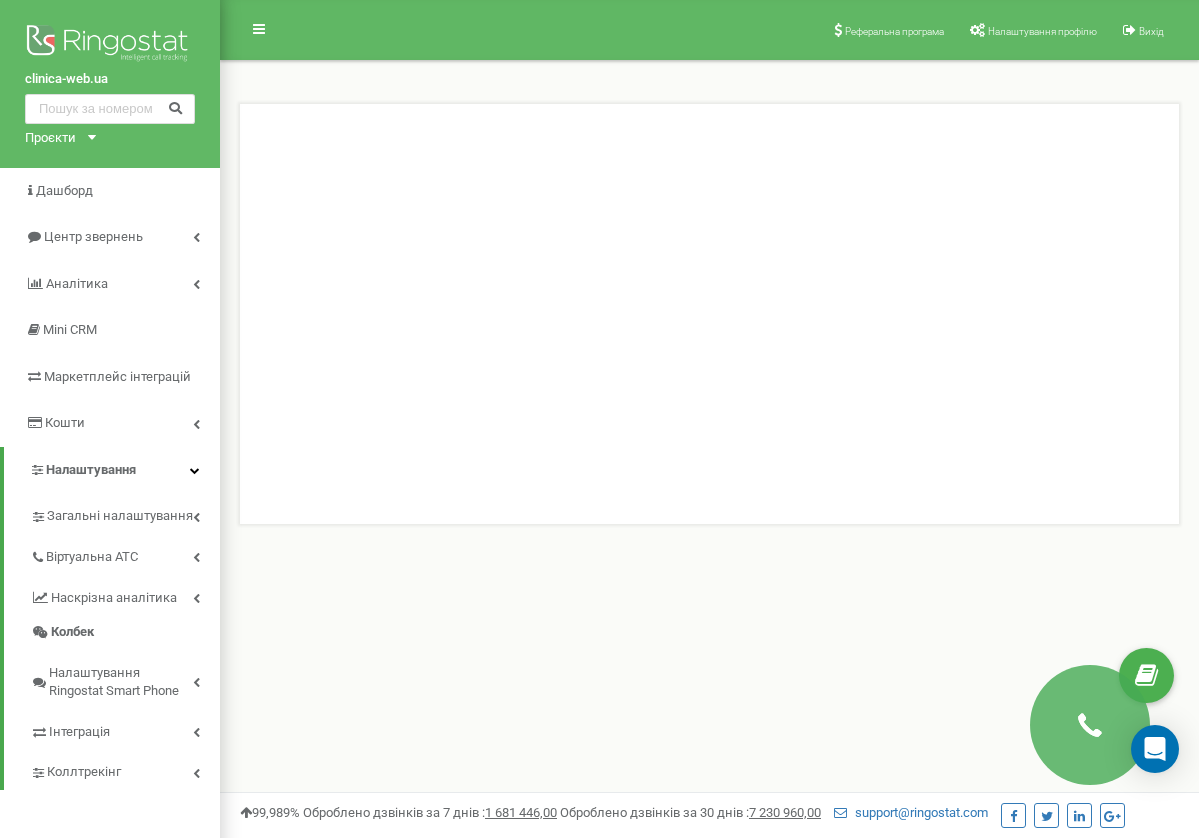 scroll, scrollTop: 0, scrollLeft: 0, axis: both 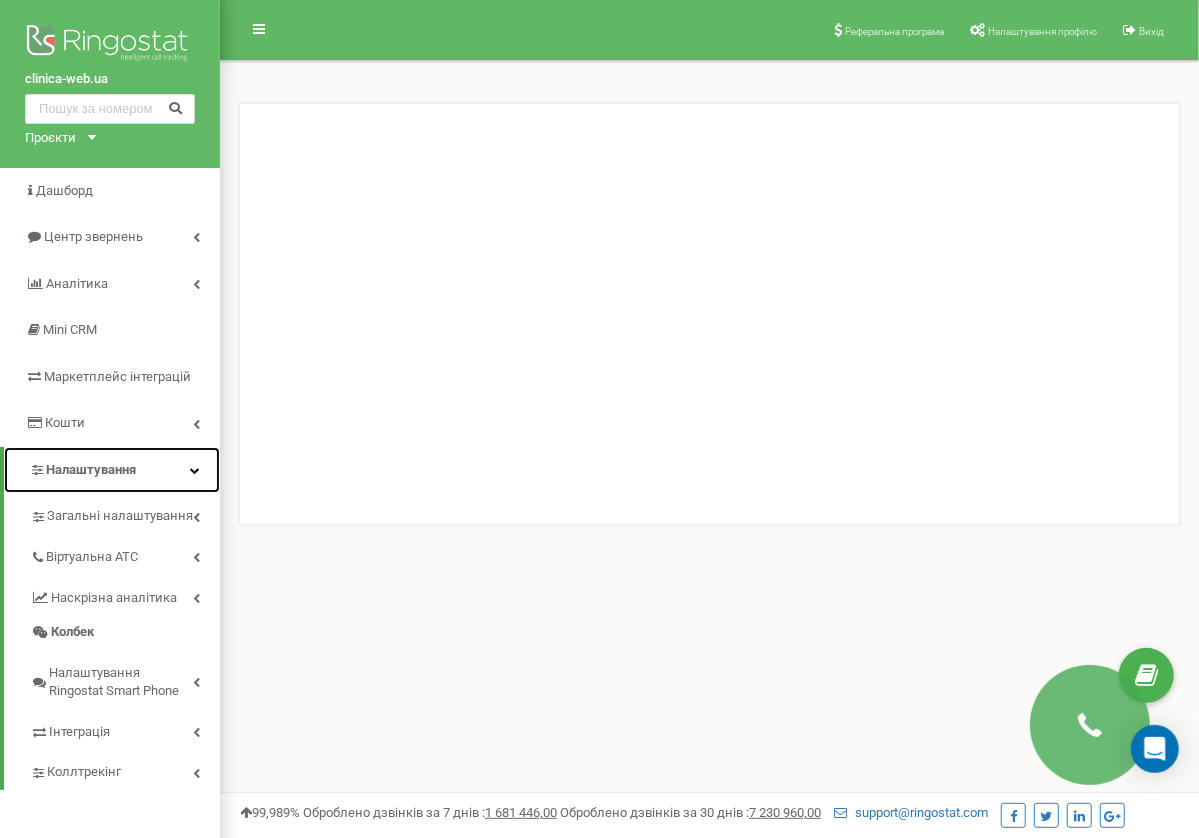 click on "Налаштування" at bounding box center [112, 470] 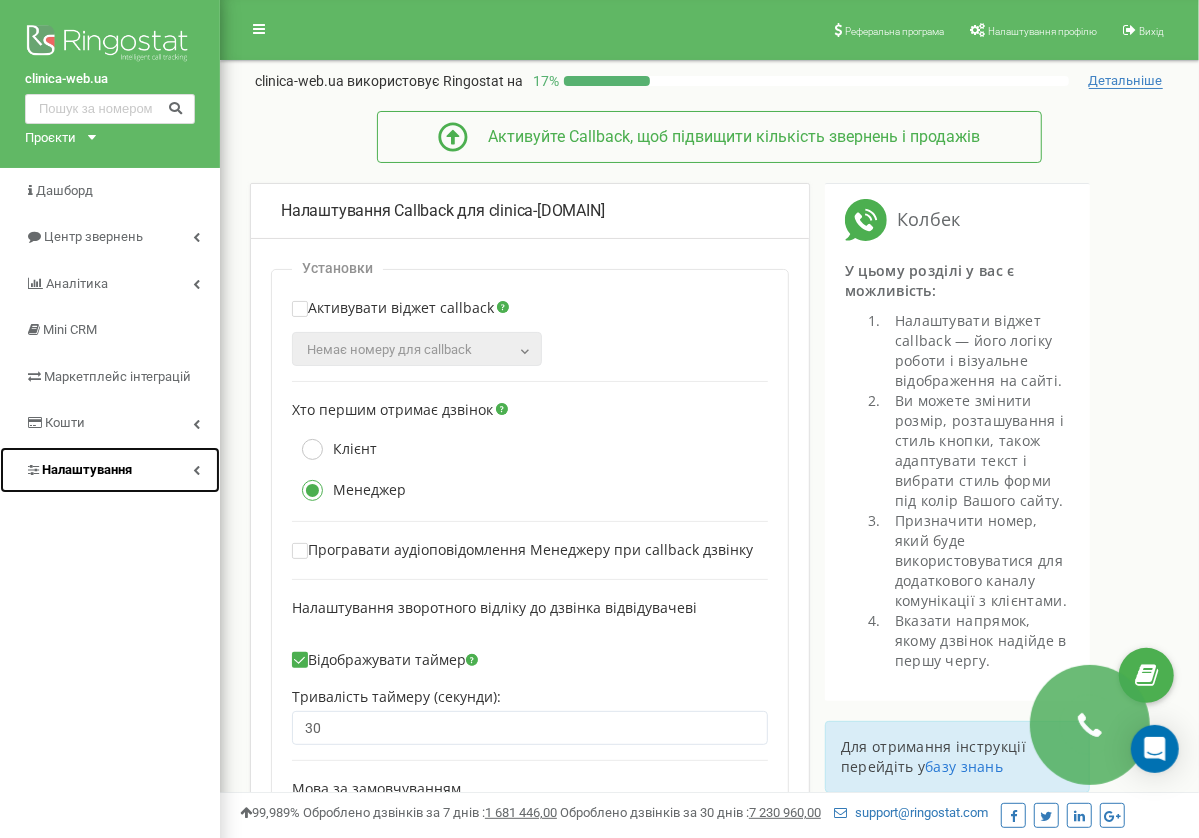 drag, startPoint x: 0, startPoint y: 0, endPoint x: 201, endPoint y: 464, distance: 505.66492 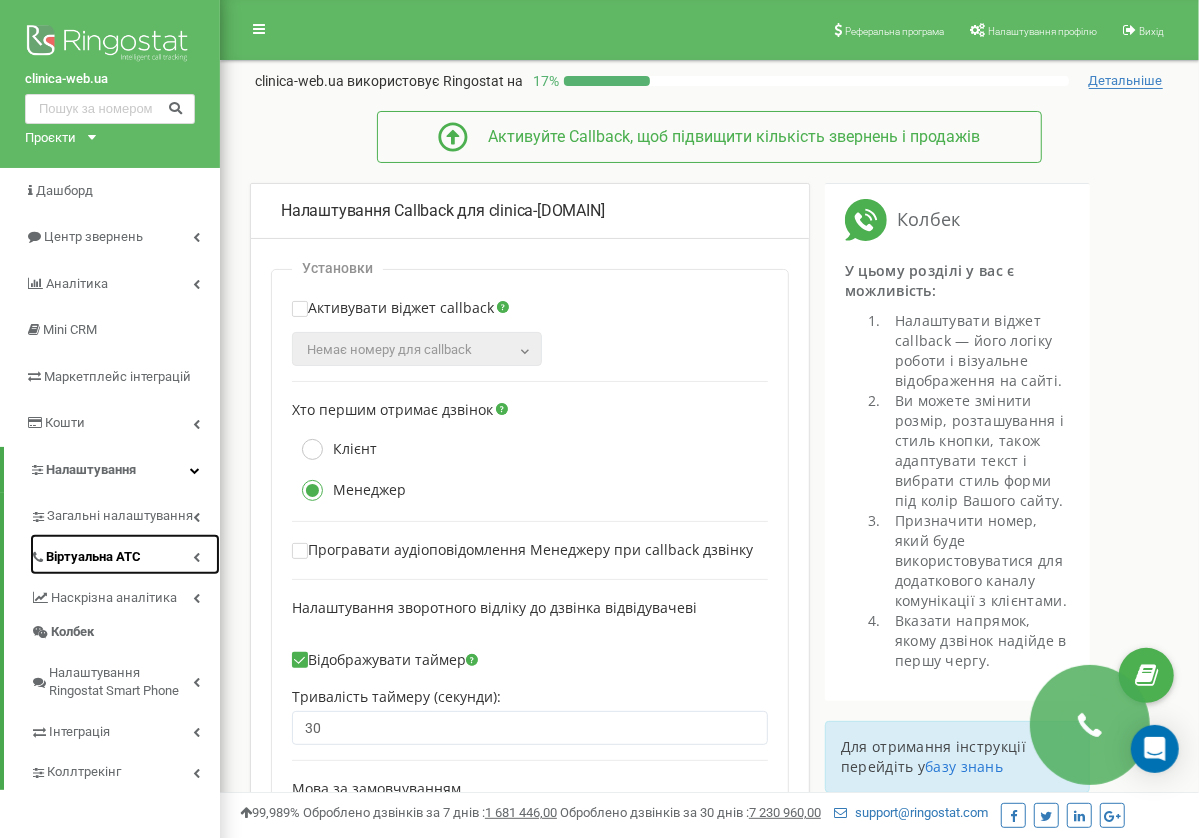 click on "Віртуальна АТС" at bounding box center [93, 557] 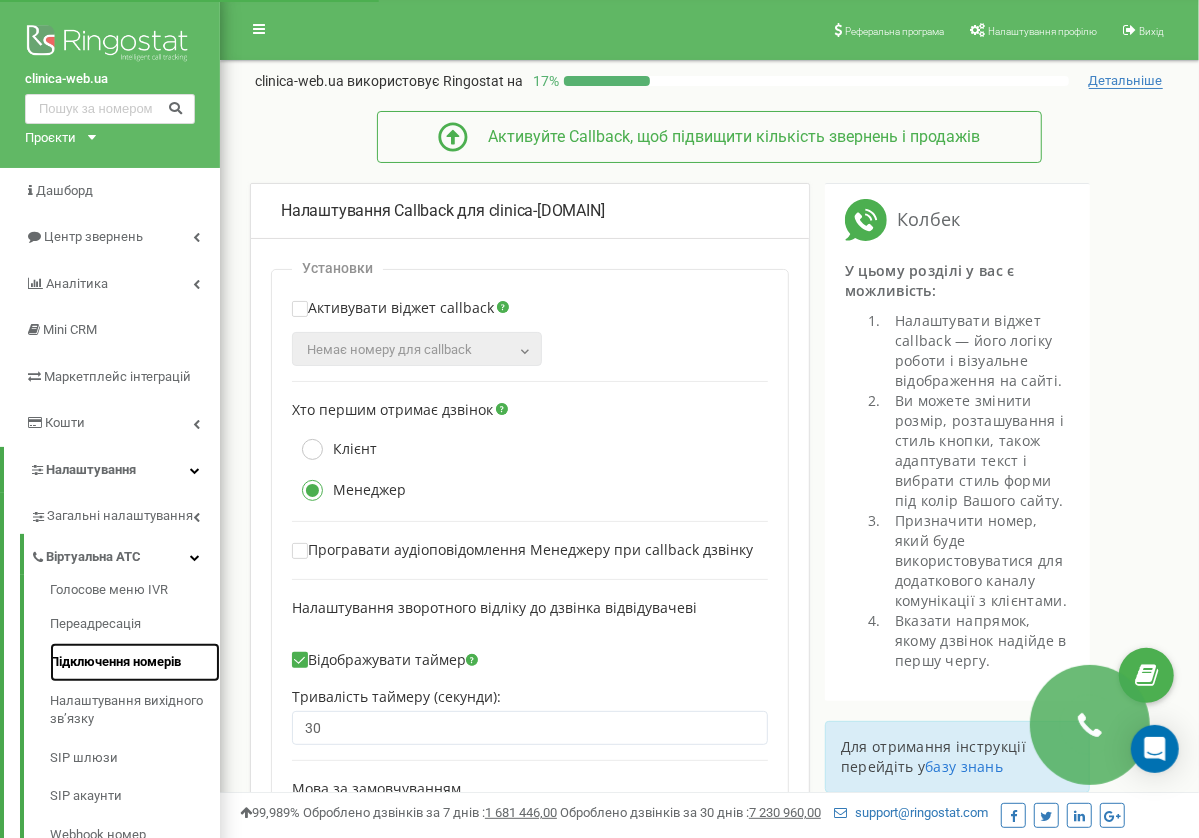 click on "Підключення номерів" at bounding box center [135, 662] 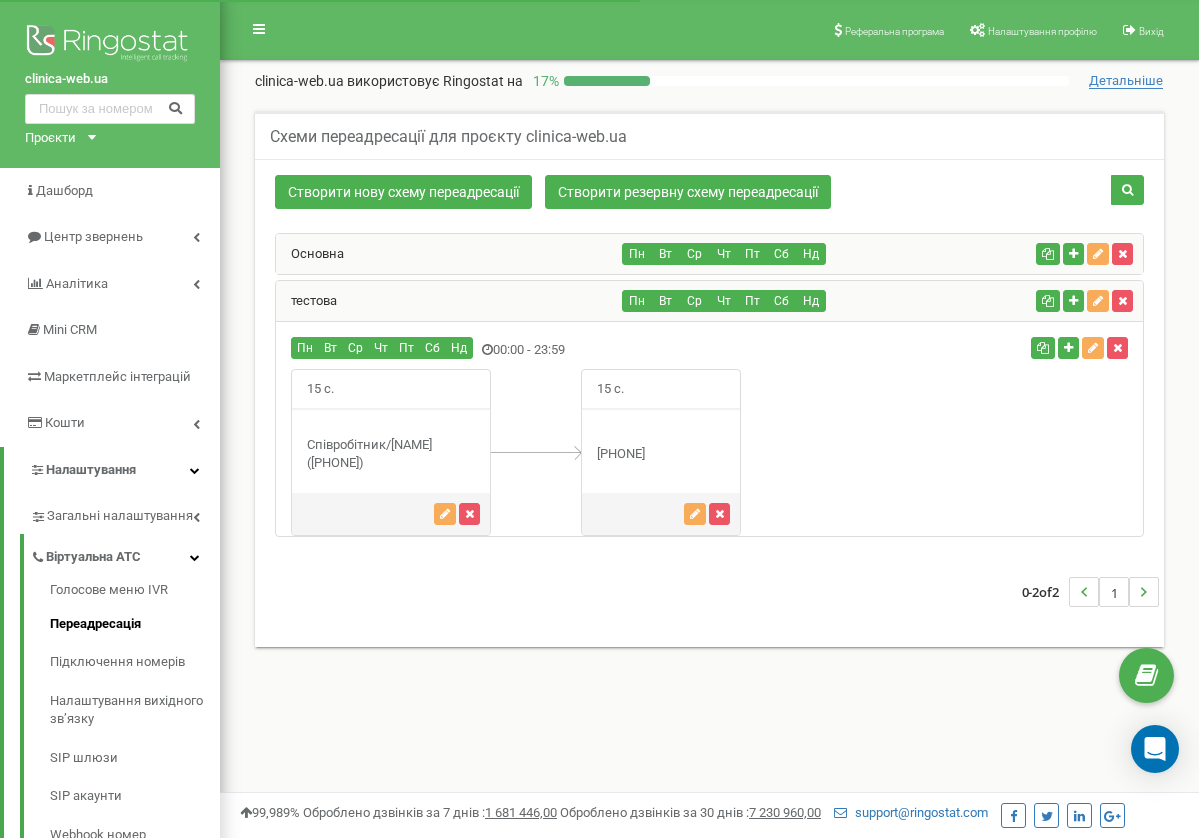 scroll, scrollTop: 0, scrollLeft: 0, axis: both 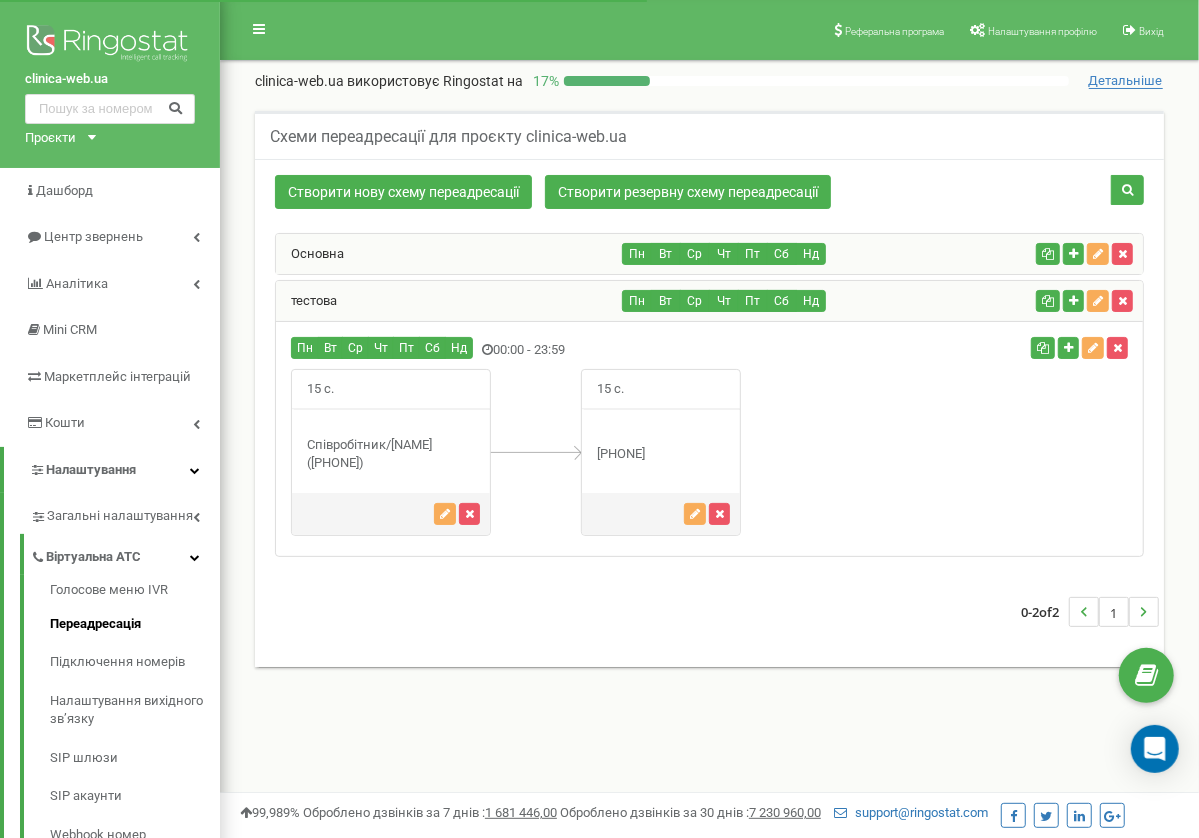 drag, startPoint x: 440, startPoint y: 437, endPoint x: 496, endPoint y: 436, distance: 56.008926 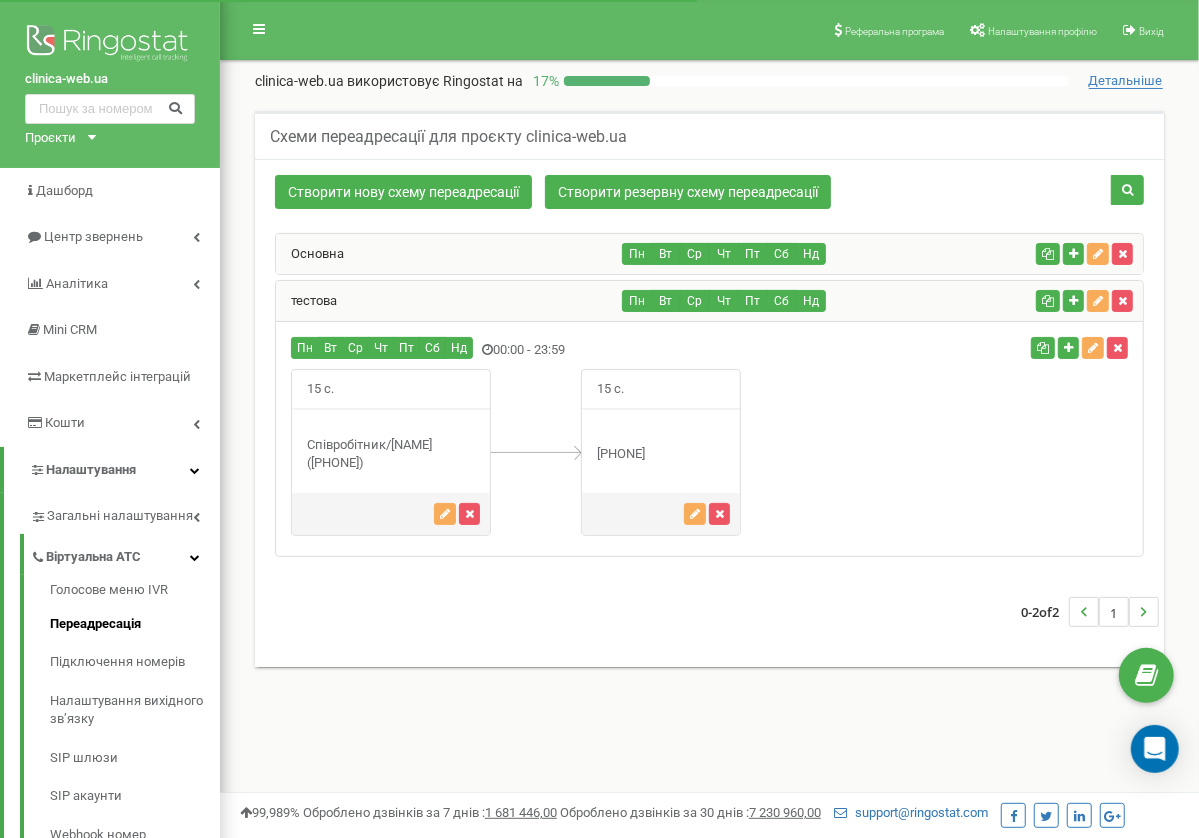 drag, startPoint x: 496, startPoint y: 436, endPoint x: 410, endPoint y: 437, distance: 86.00581 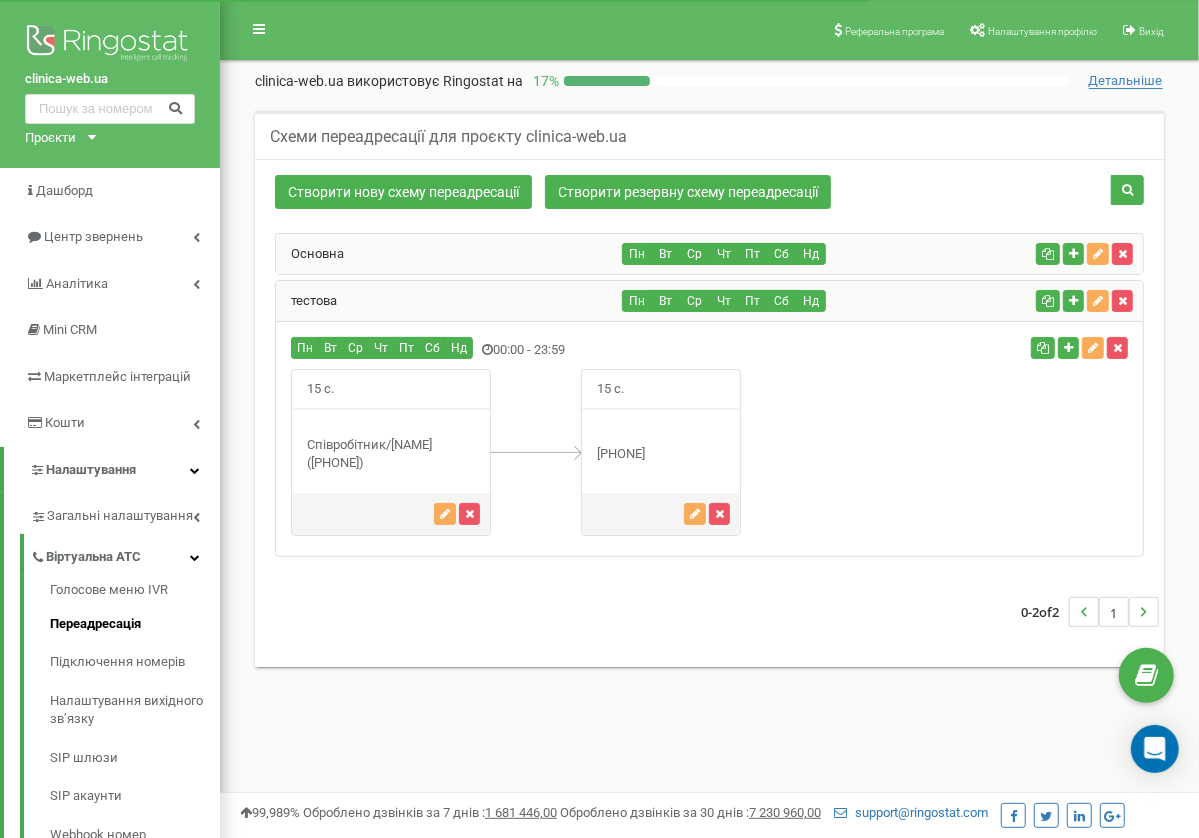 click on "15                                                                                    с." at bounding box center [391, 452] 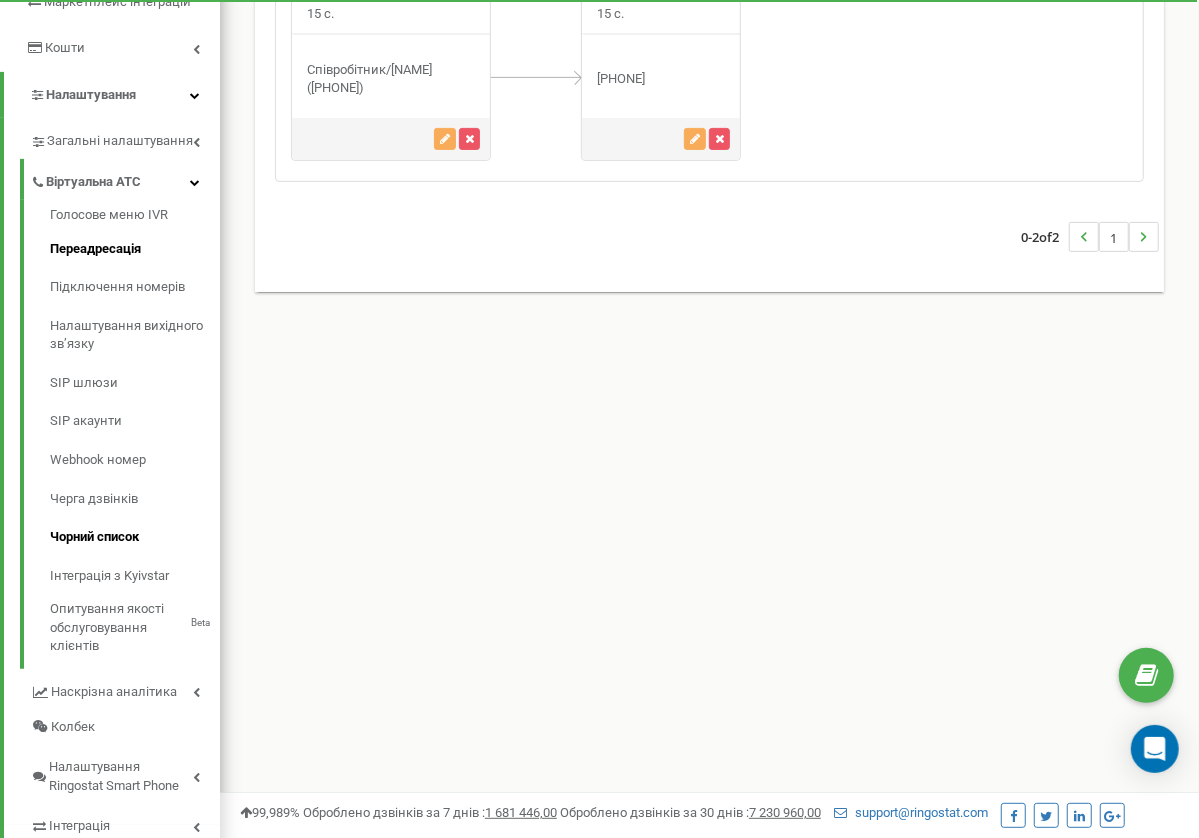 scroll, scrollTop: 0, scrollLeft: 0, axis: both 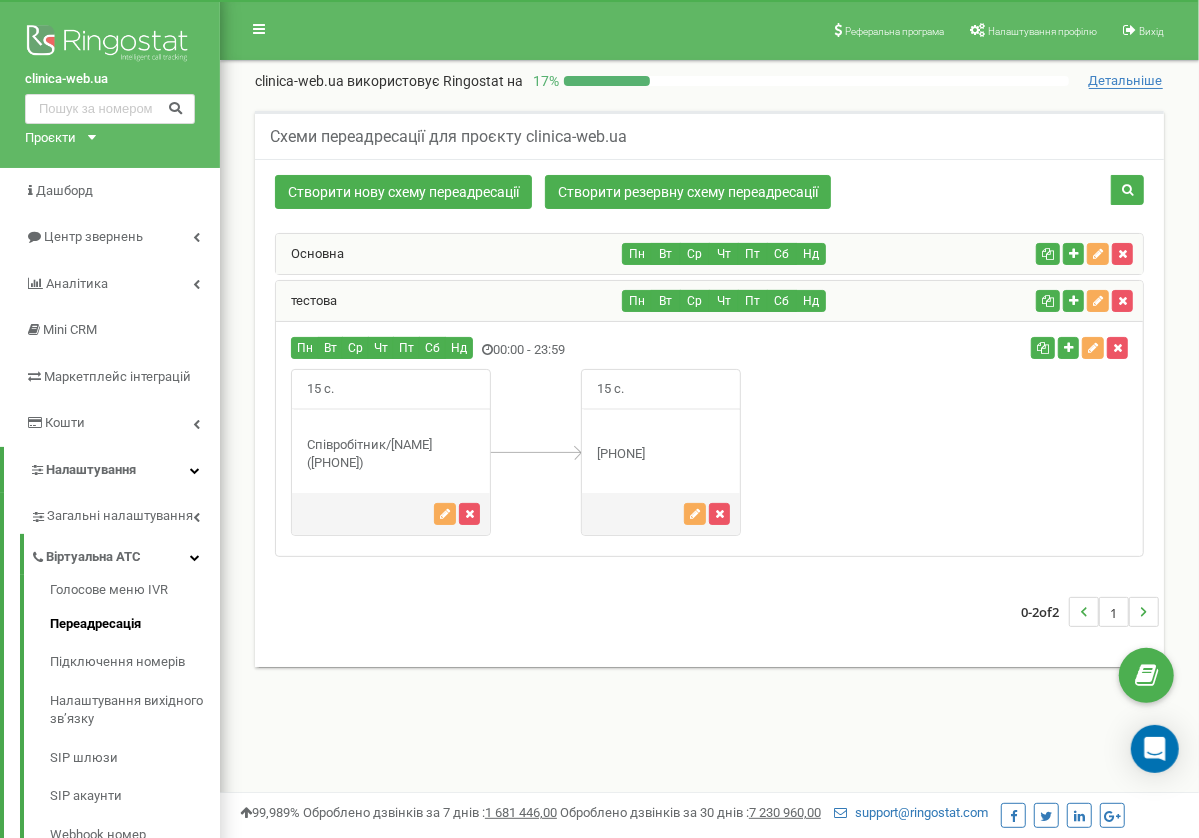 click on "Схеми переадресації для проєкту clinica-web.ua
Створити нову схему переадресації
Створити резервну схему переадресації
Пн
Вт" at bounding box center [709, 401] 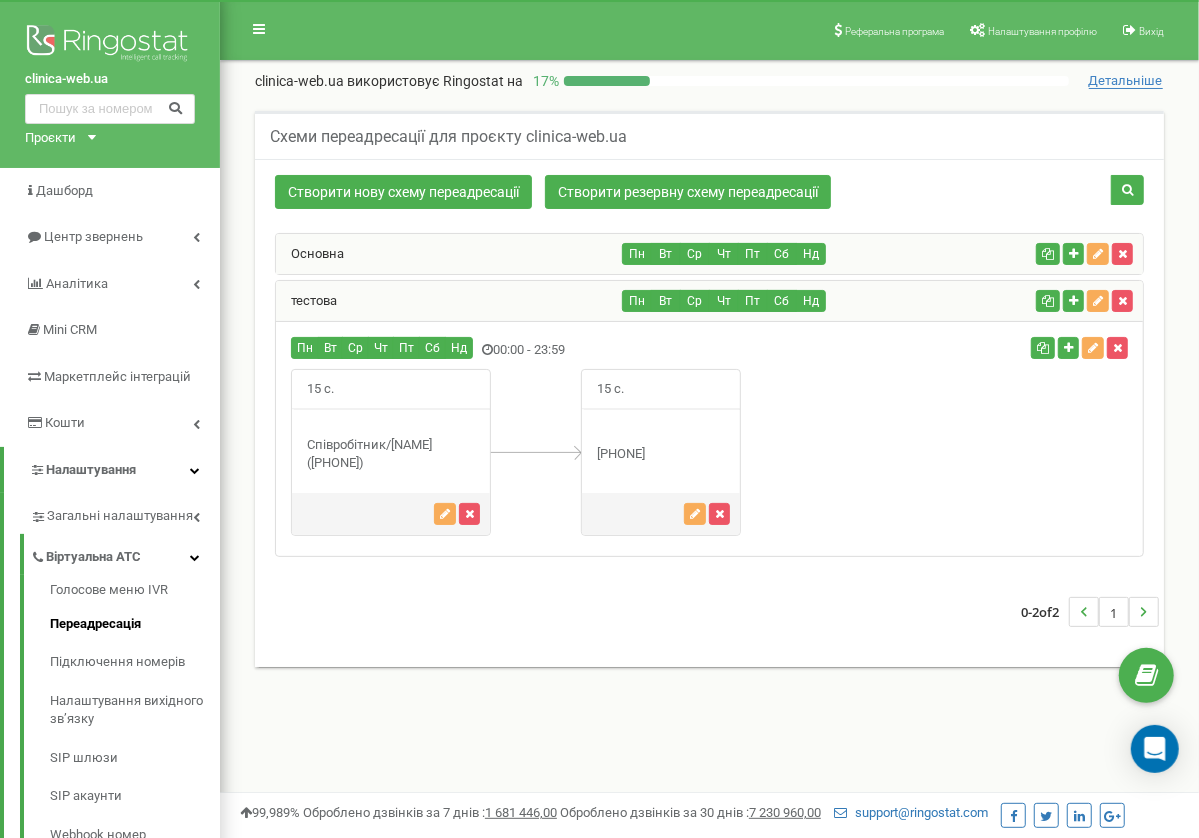 click on "Схеми переадресації для проєкту clinica-web.ua
Створити нову схему переадресації
Створити резервну схему переадресації
Пн
Вт" at bounding box center [709, 401] 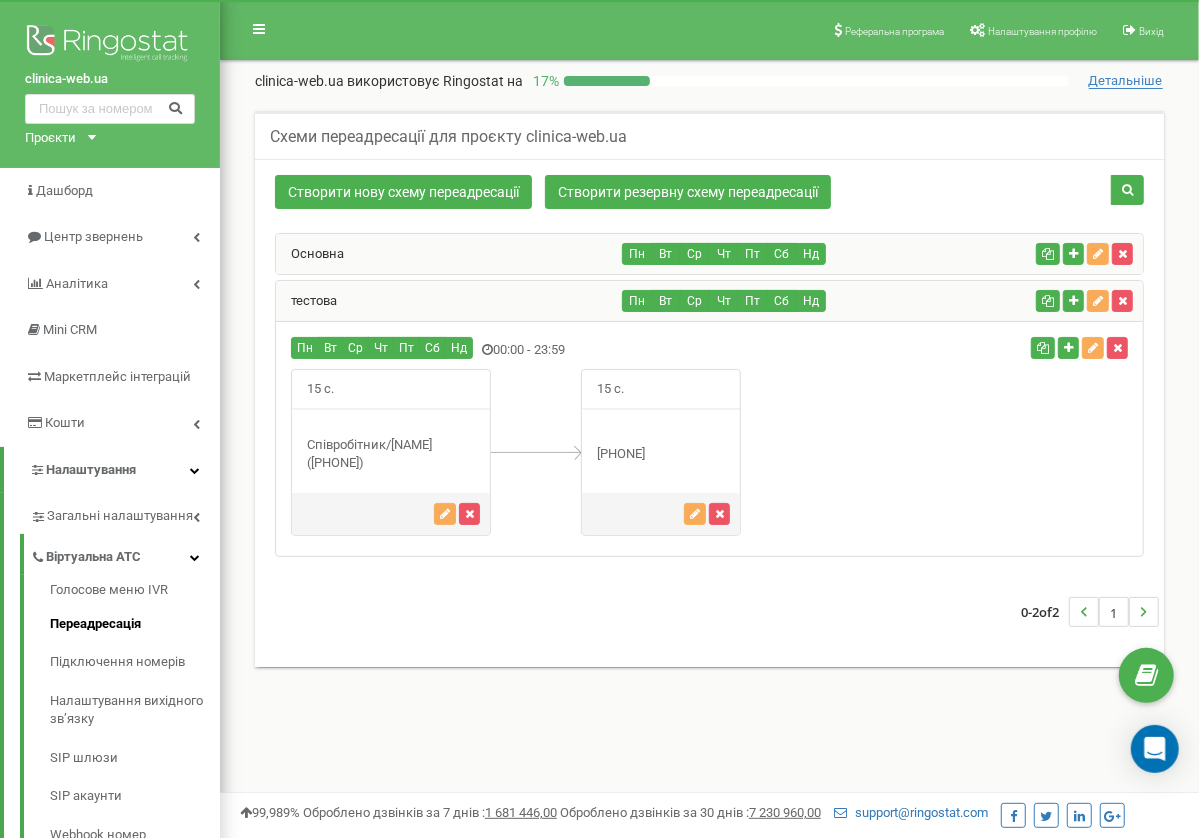 click on "Співробітник/Андрій (102)" at bounding box center [391, 454] 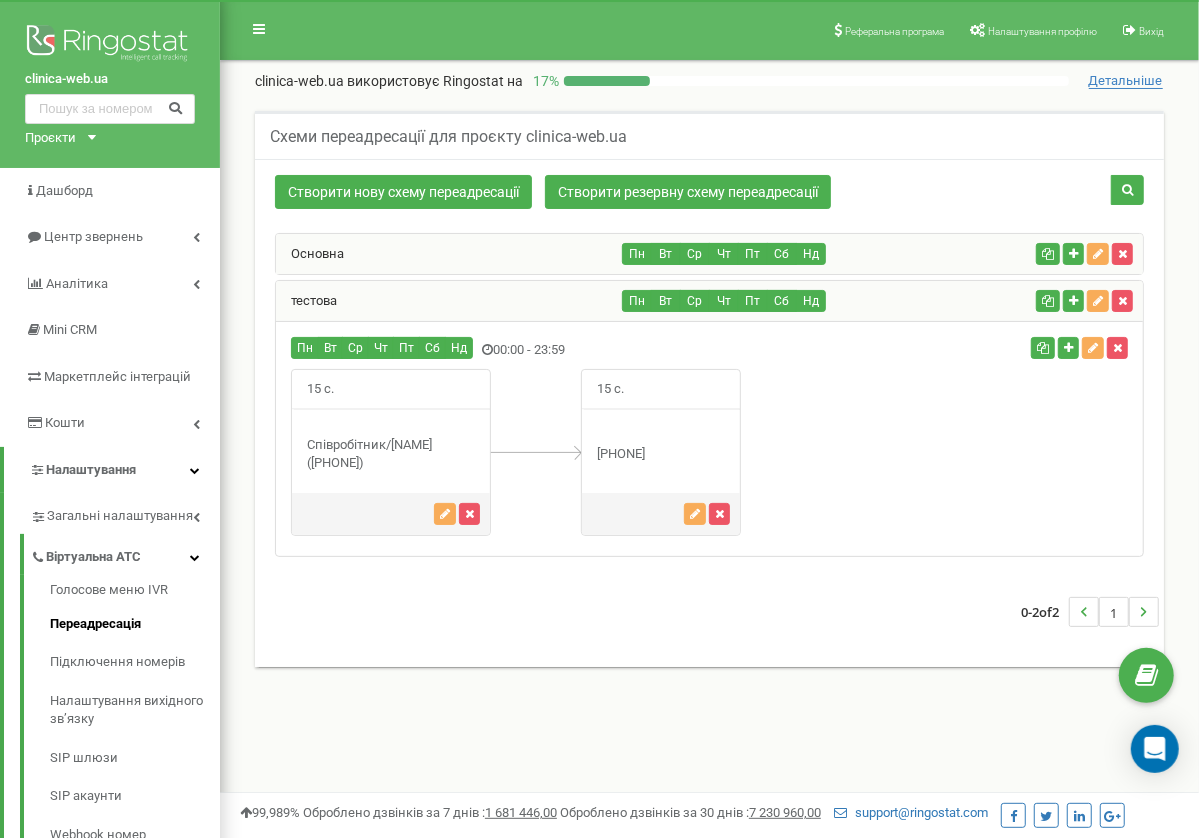 click on "Співробітник/Андрій (102)" at bounding box center [391, 454] 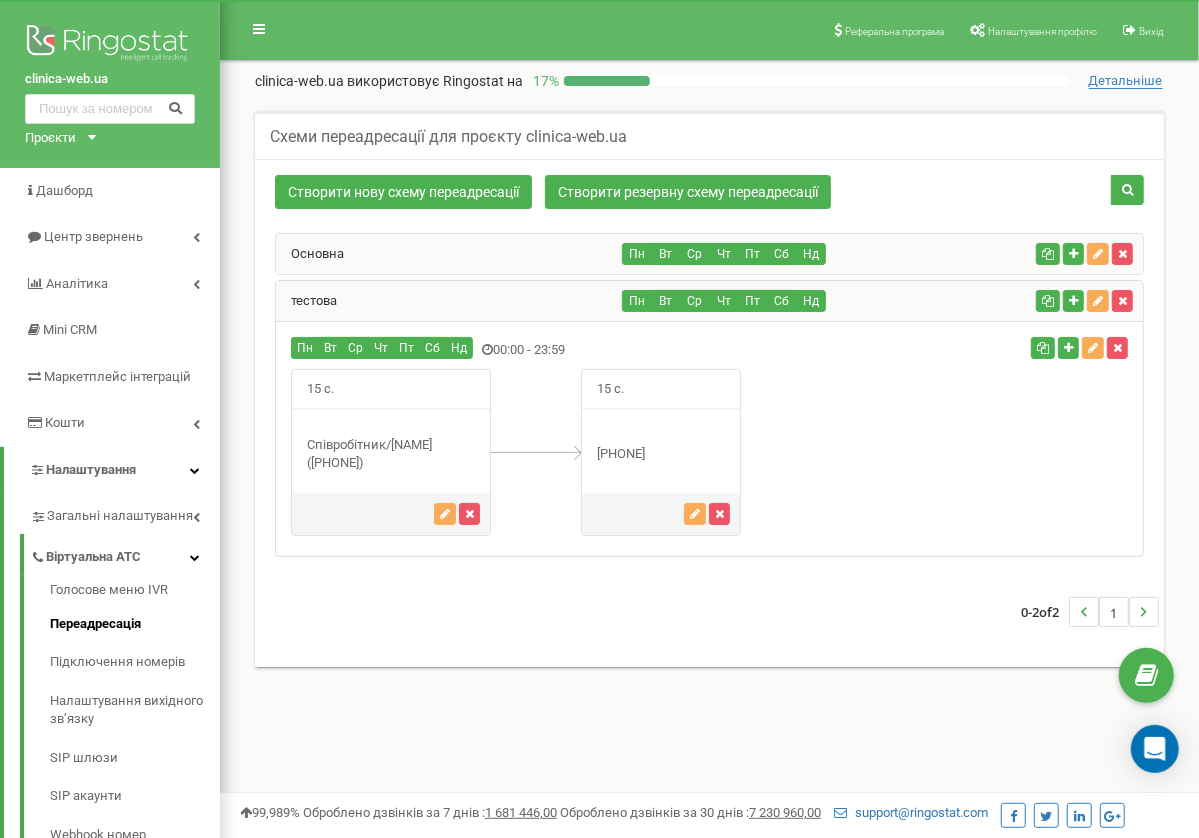 click at bounding box center (536, 452) 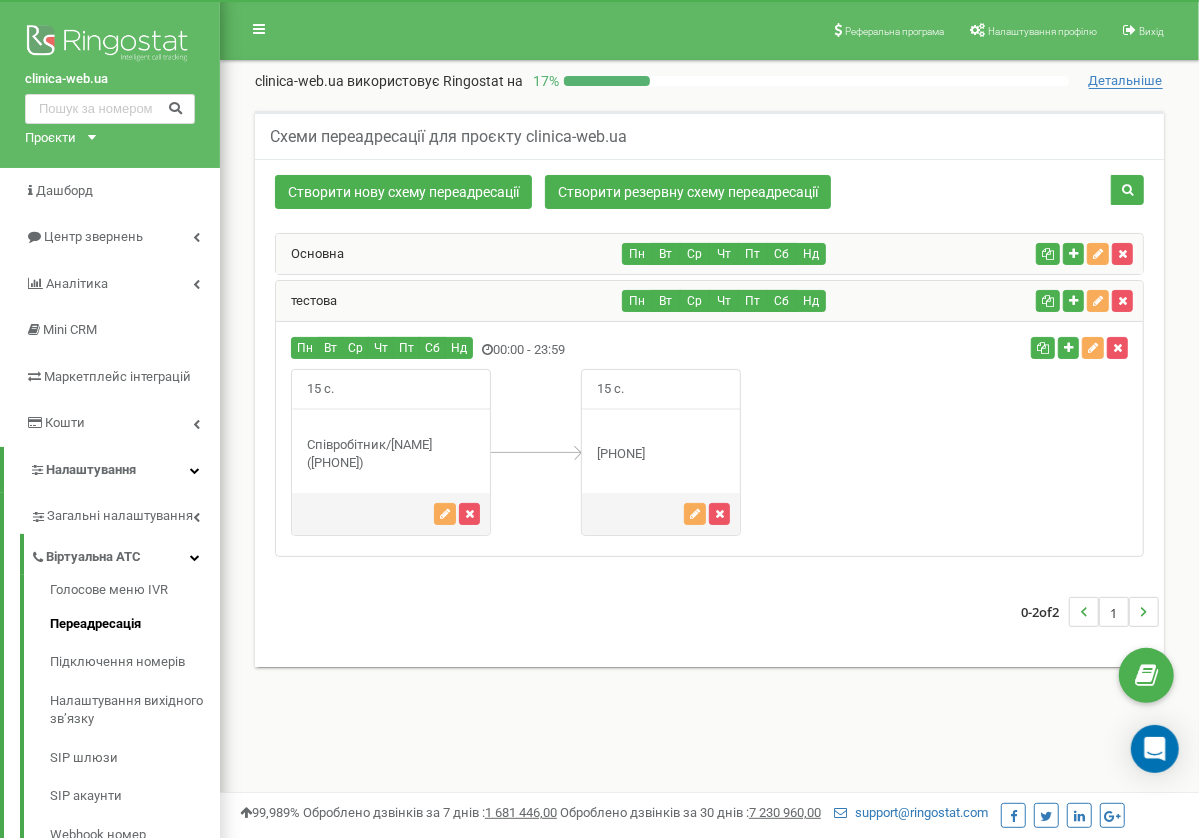 click on "Схеми переадресації для проєкту clinica-web.ua
Створити нову схему переадресації
Створити резервну схему переадресації
Пн
Вт" at bounding box center (709, 401) 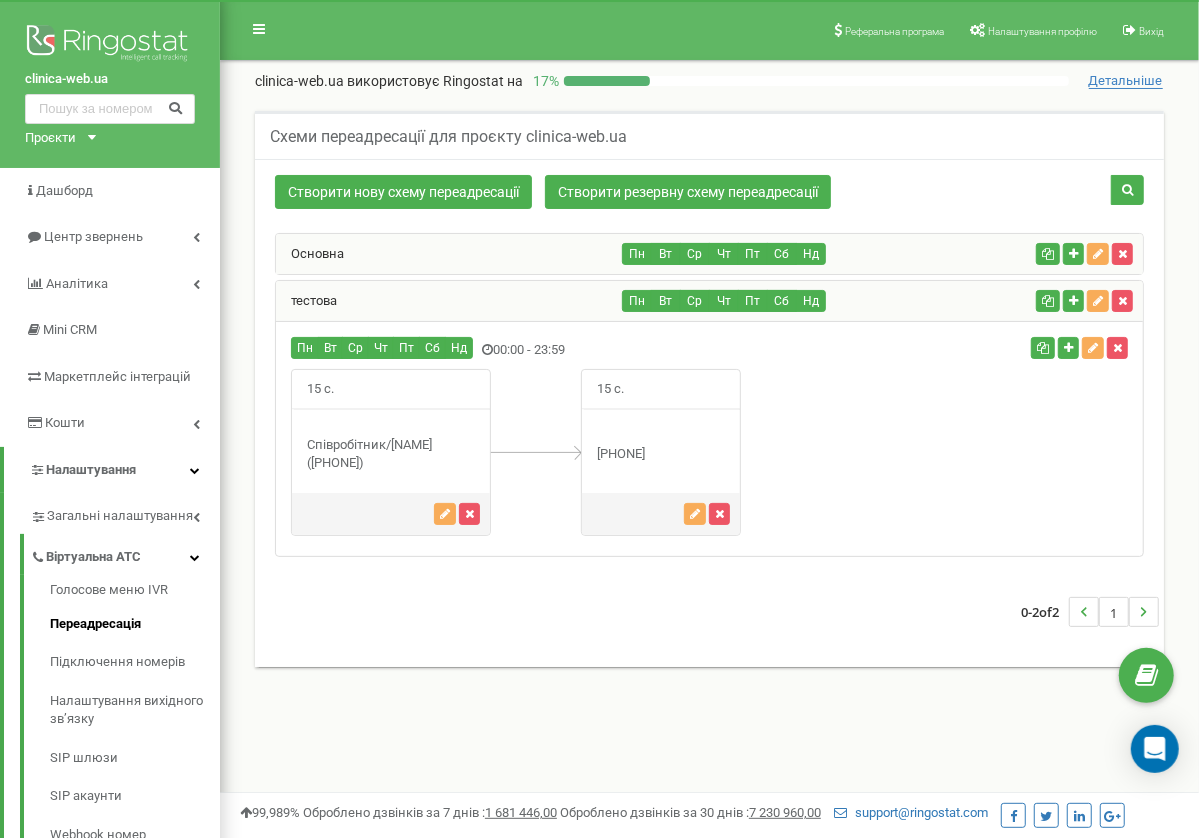 click on "Реферальна програма
Налаштування профілю
Вихід
clinica-web.ua   використовує Ringostat на  17 % Детальніше
Схеми переадресації для проєкту clinica-web.ua
Створити нову схему переадресації
Пн" at bounding box center [709, 600] 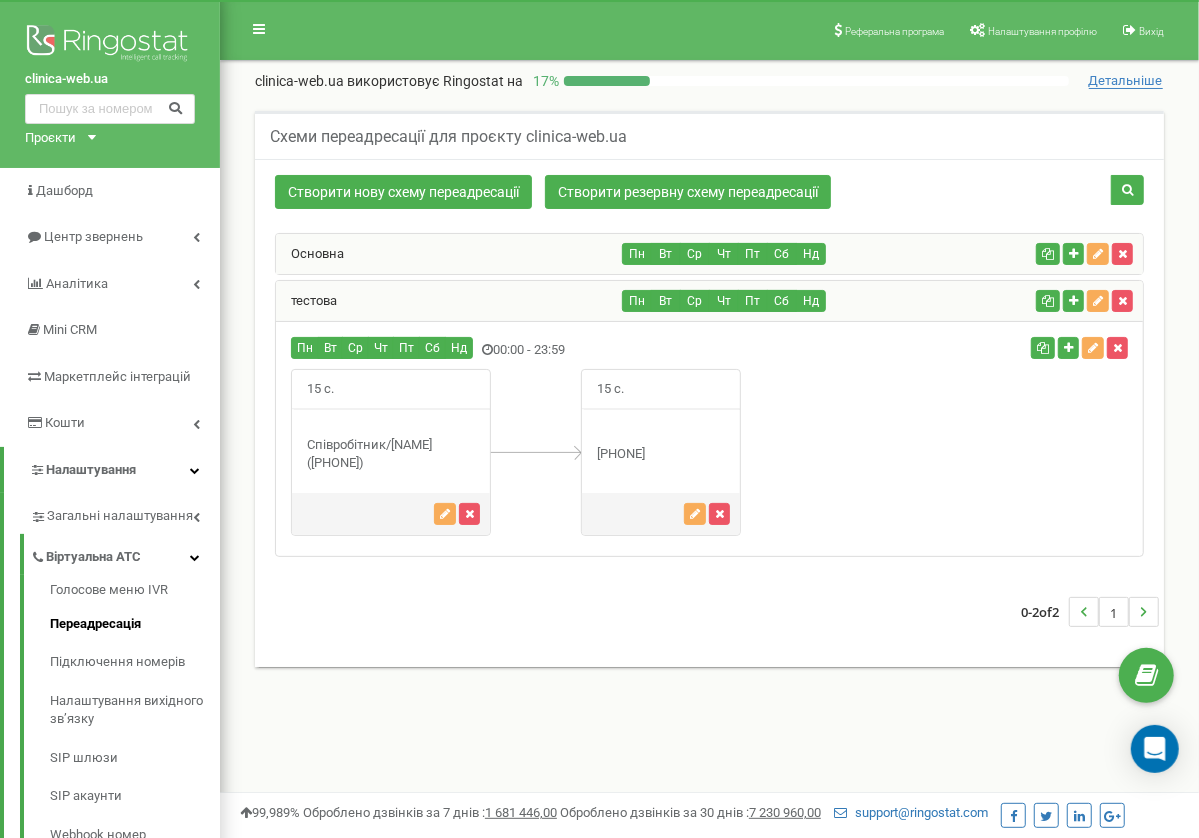 drag, startPoint x: 511, startPoint y: 437, endPoint x: 495, endPoint y: 406, distance: 34.88553 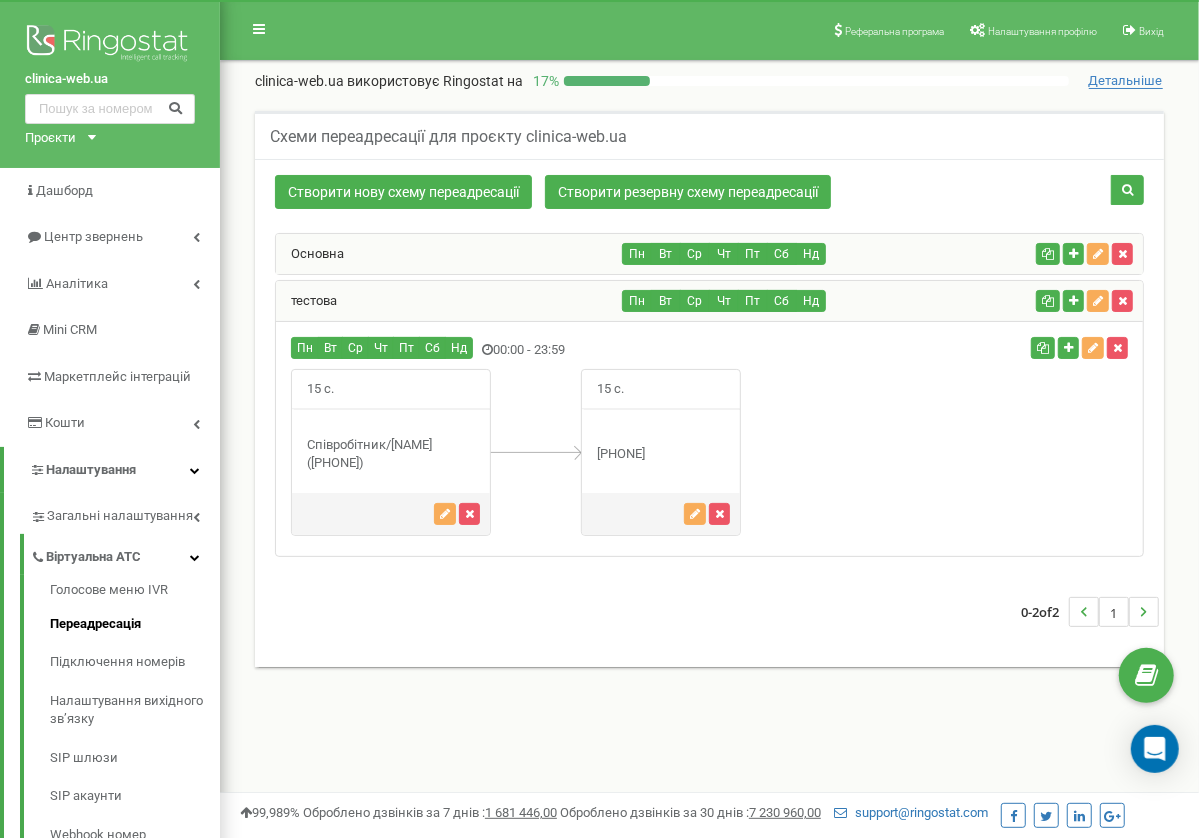 drag, startPoint x: 305, startPoint y: 439, endPoint x: 605, endPoint y: 436, distance: 300.015 